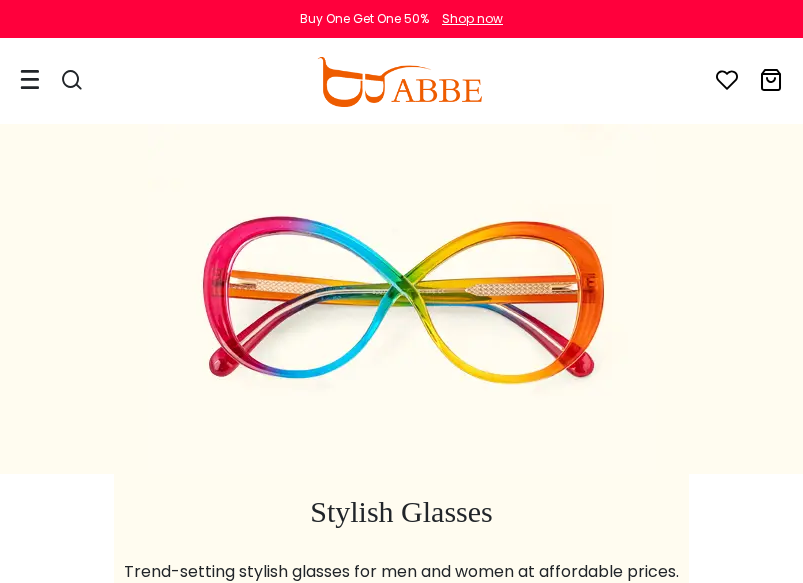 scroll, scrollTop: 0, scrollLeft: 0, axis: both 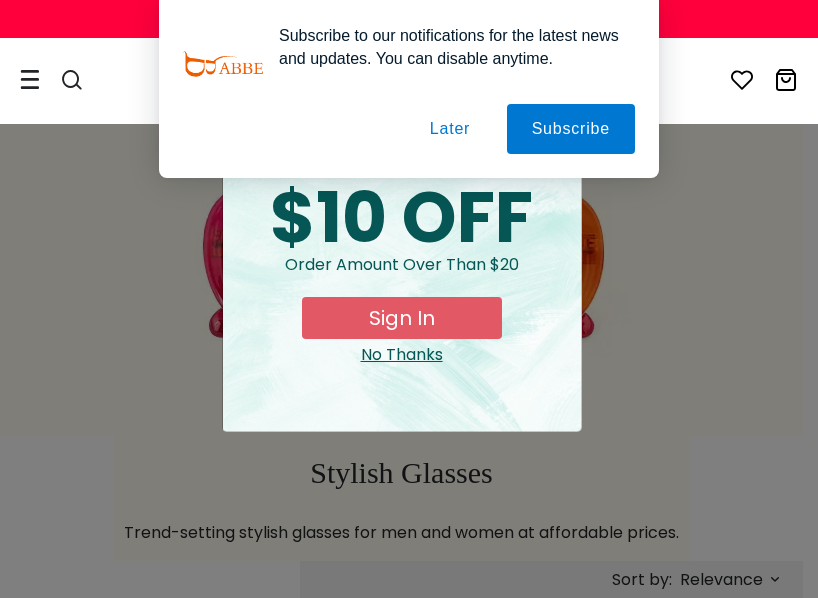 click on "Later" at bounding box center [450, 129] 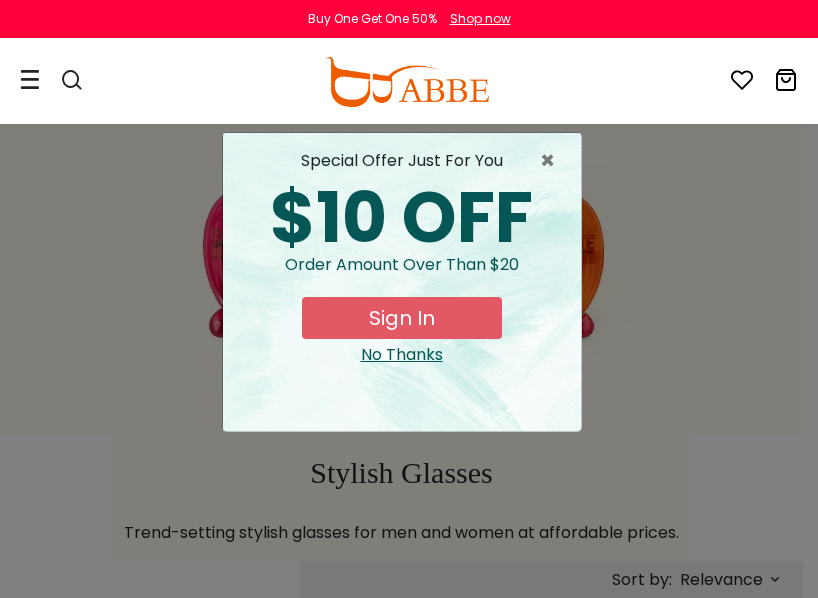 click on "No Thanks" at bounding box center [402, 355] 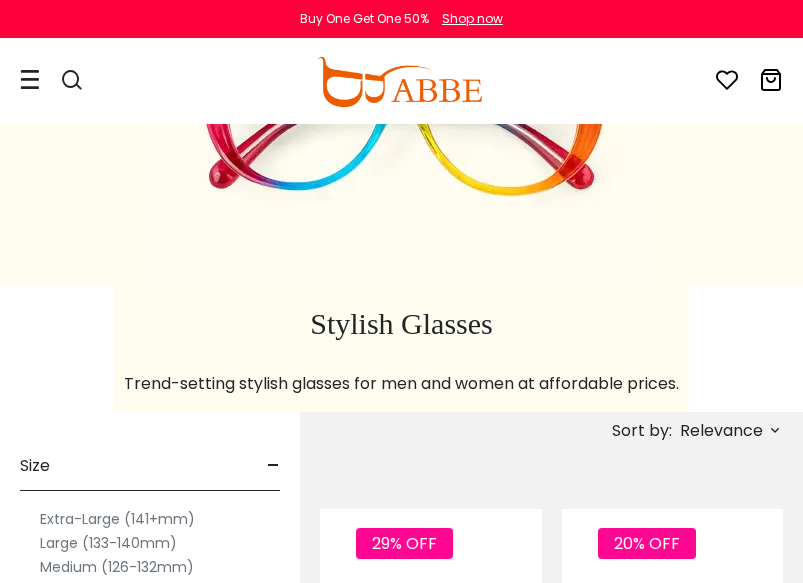 scroll, scrollTop: 245, scrollLeft: 0, axis: vertical 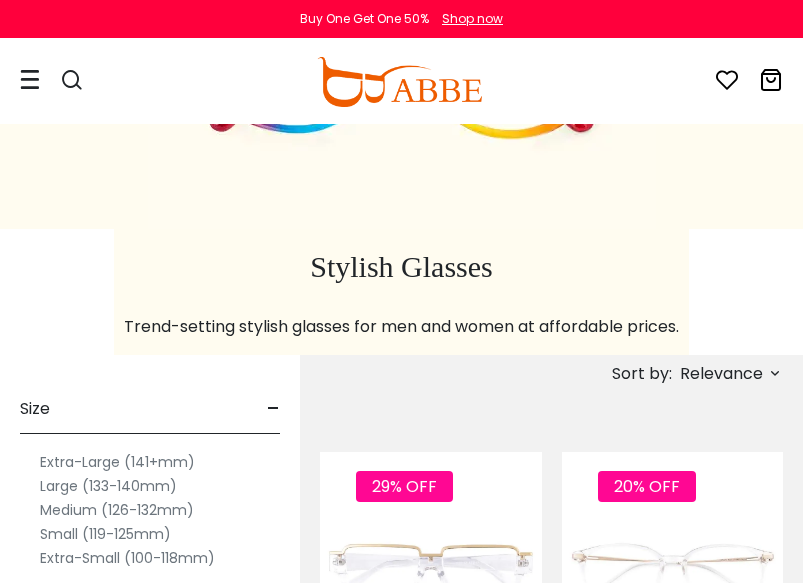 click on "Relevance" at bounding box center [721, 374] 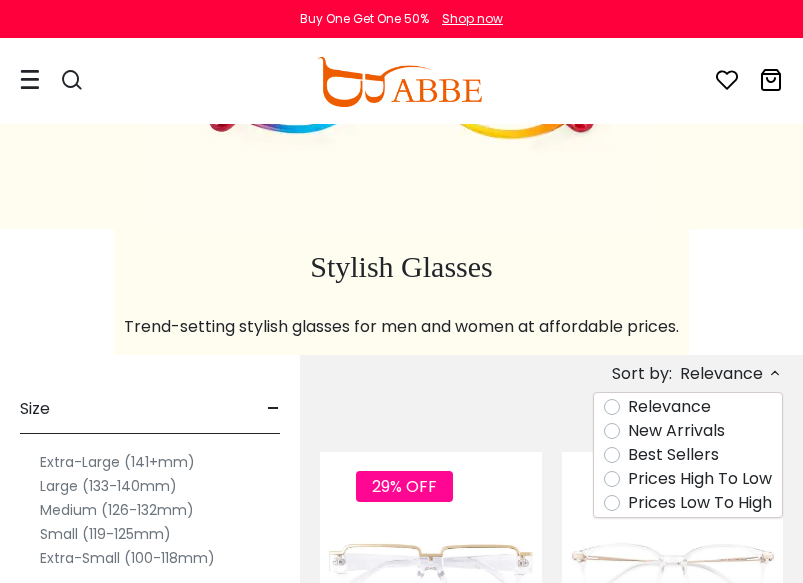 click on "Prices High To Low" at bounding box center [688, 479] 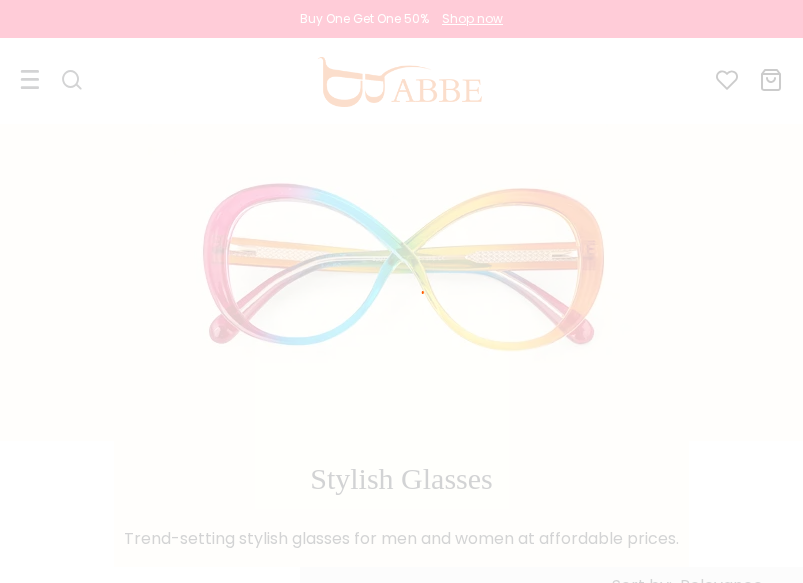 scroll, scrollTop: 6, scrollLeft: 0, axis: vertical 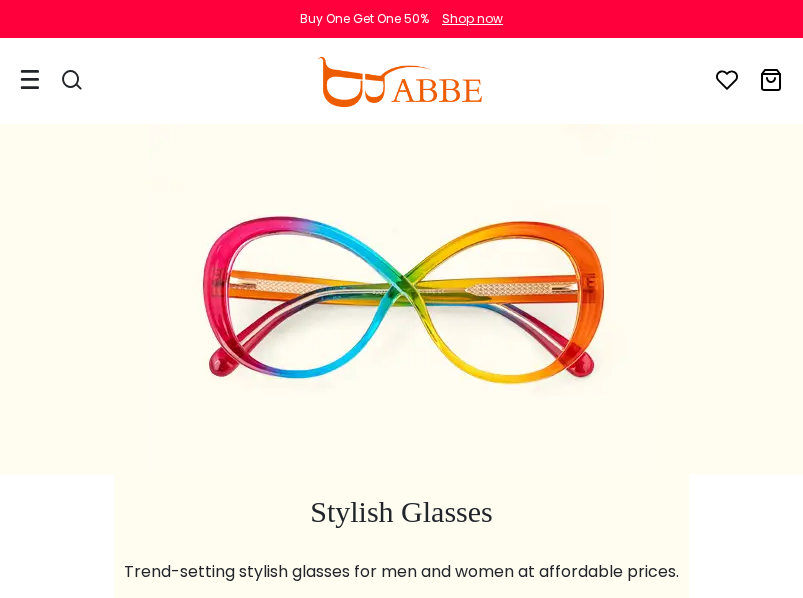 click on "Prices High To Low" at bounding box center [691, 619] 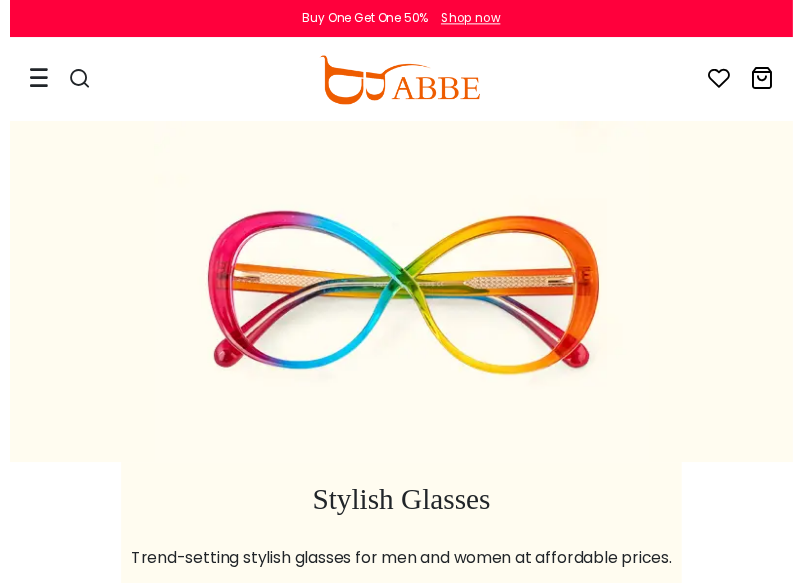 scroll, scrollTop: 432, scrollLeft: 0, axis: vertical 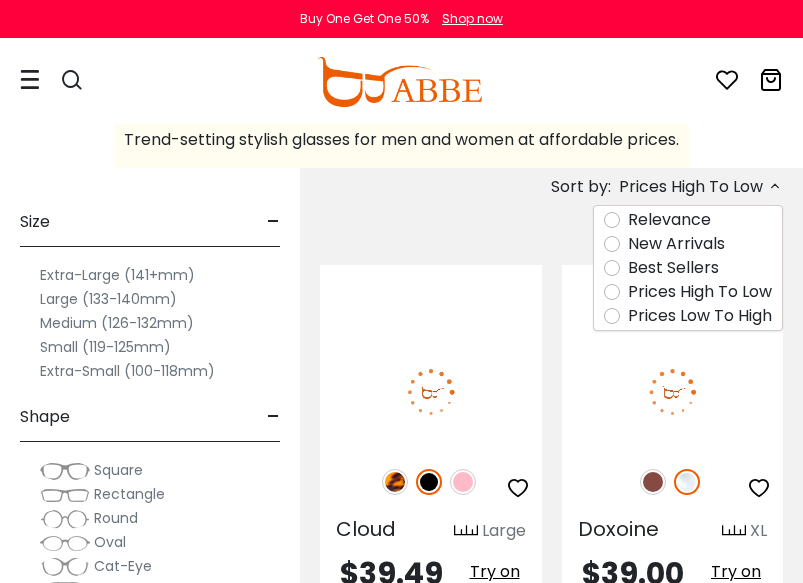 click on "Prices Low To High" at bounding box center (700, 316) 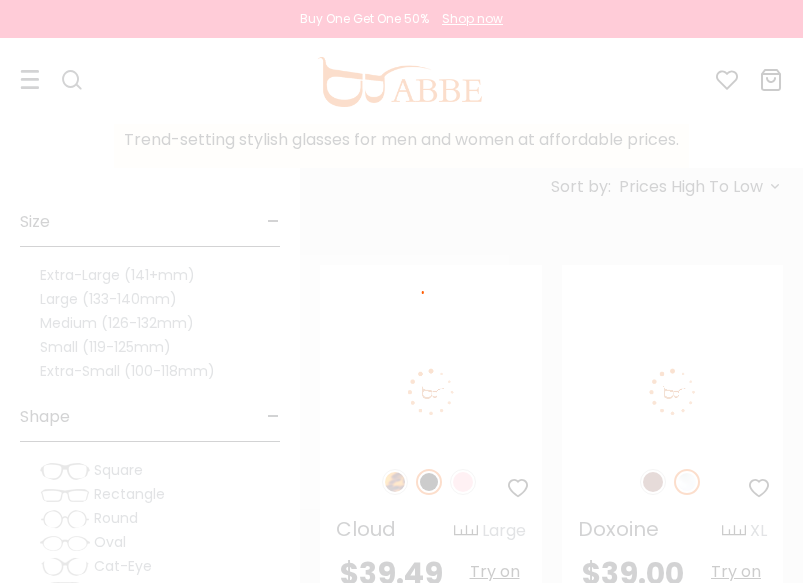 scroll, scrollTop: 99, scrollLeft: 0, axis: vertical 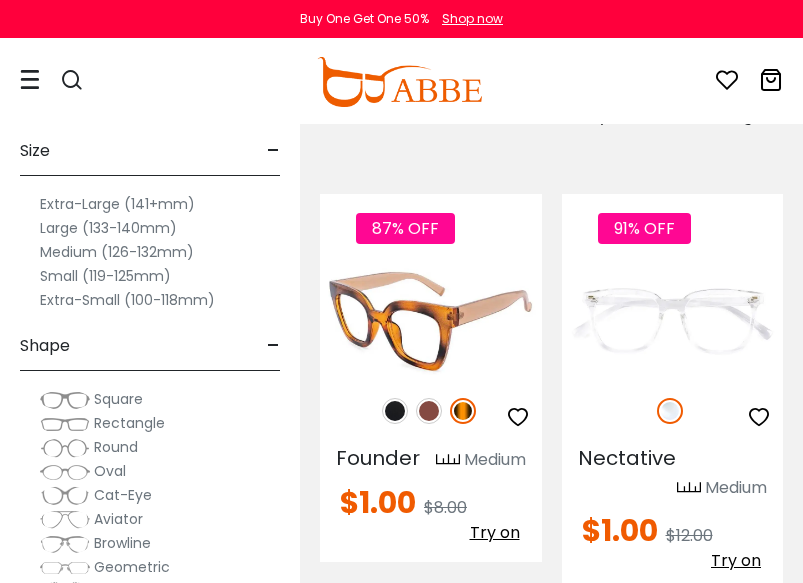click at bounding box center [395, 411] 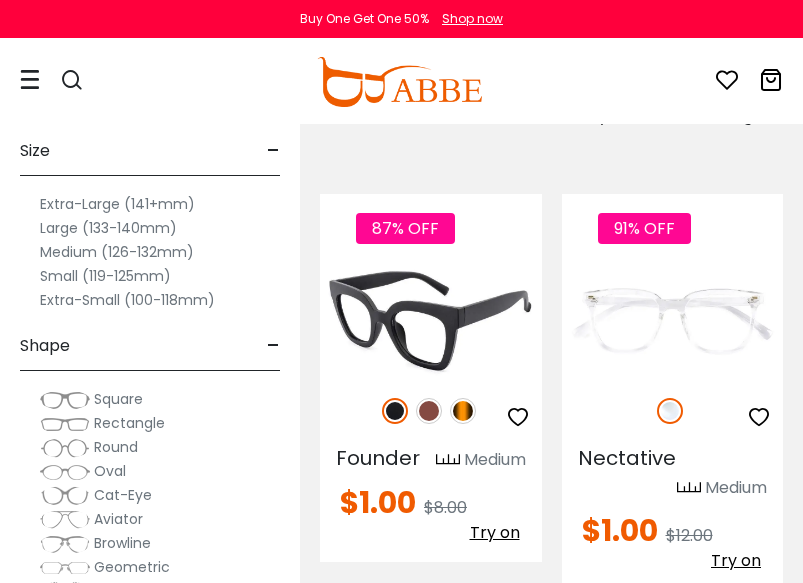 click at bounding box center (463, 411) 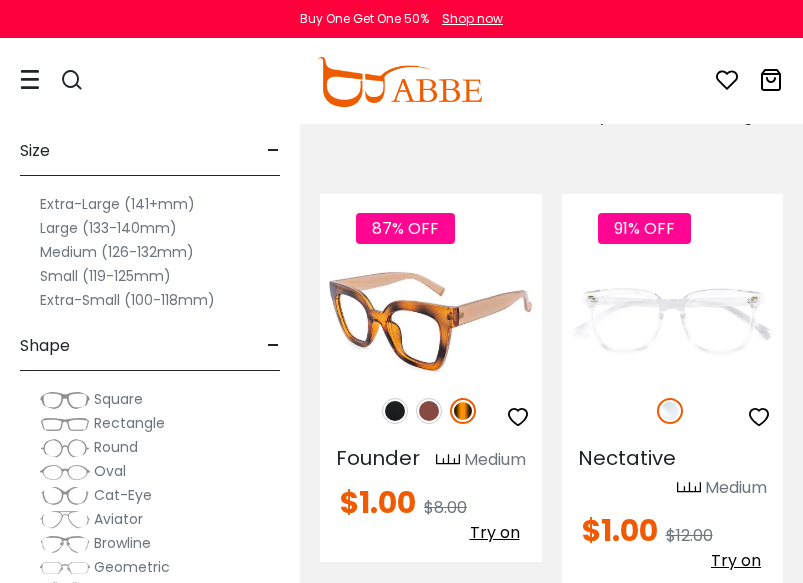 click at bounding box center (429, 411) 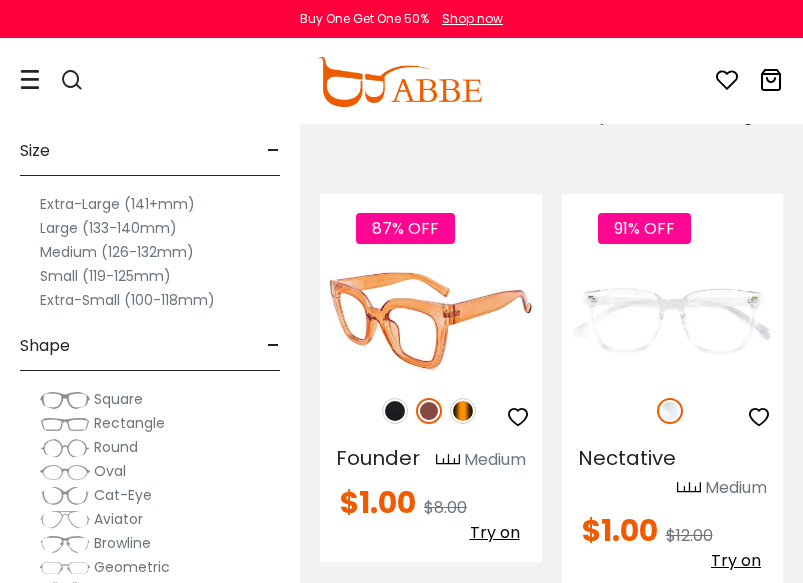 click at bounding box center [463, 411] 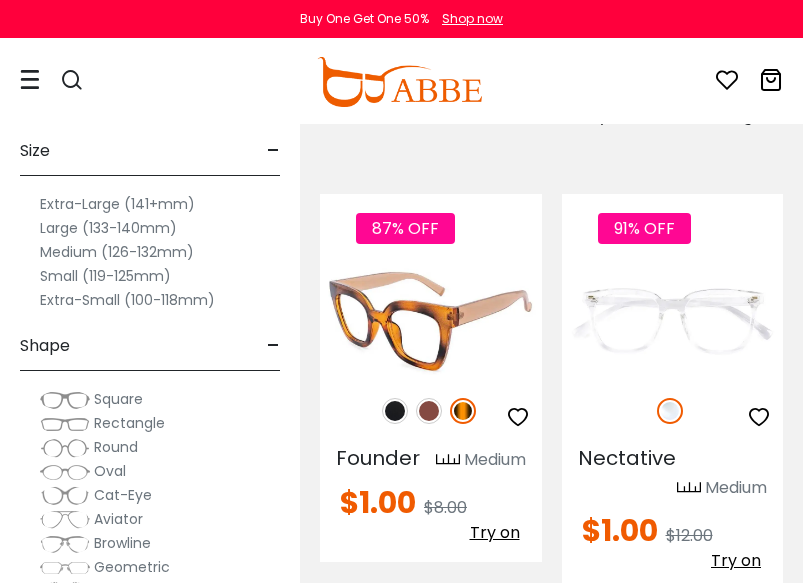 click at bounding box center (431, 321) 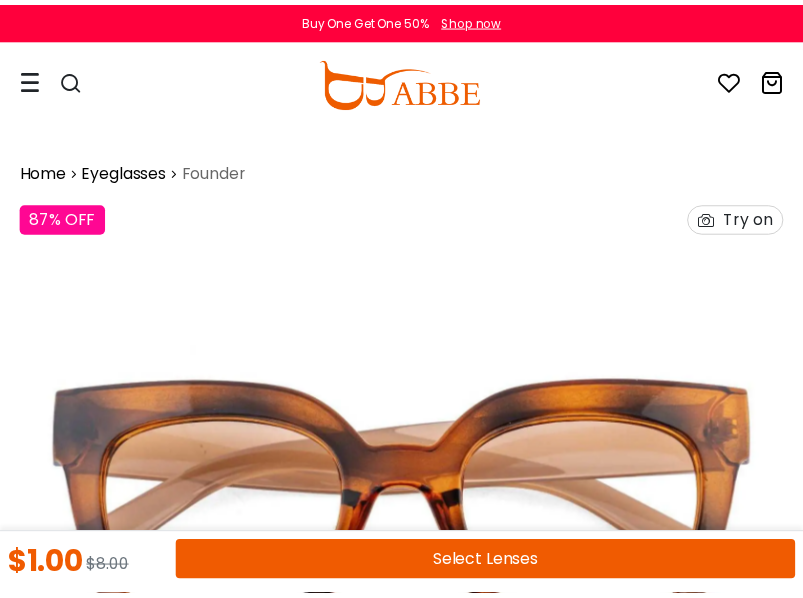 scroll, scrollTop: 0, scrollLeft: 0, axis: both 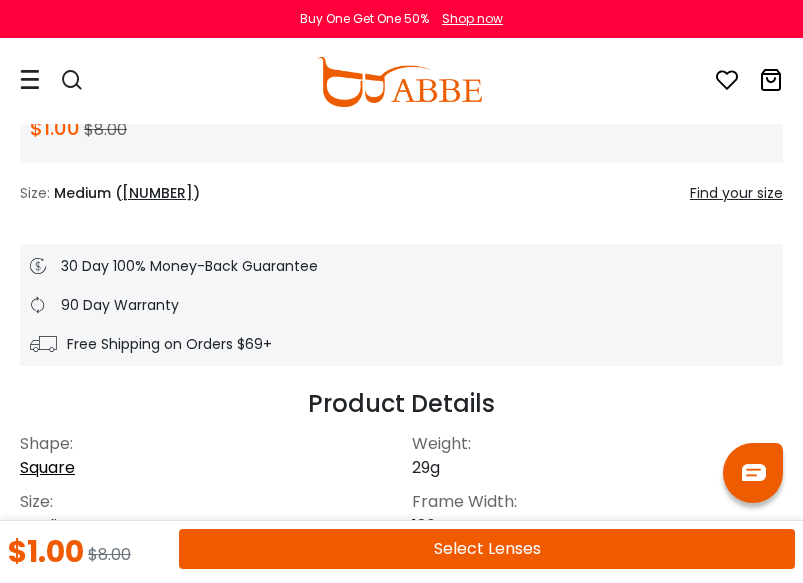 click on "Select Lenses" at bounding box center [487, 549] 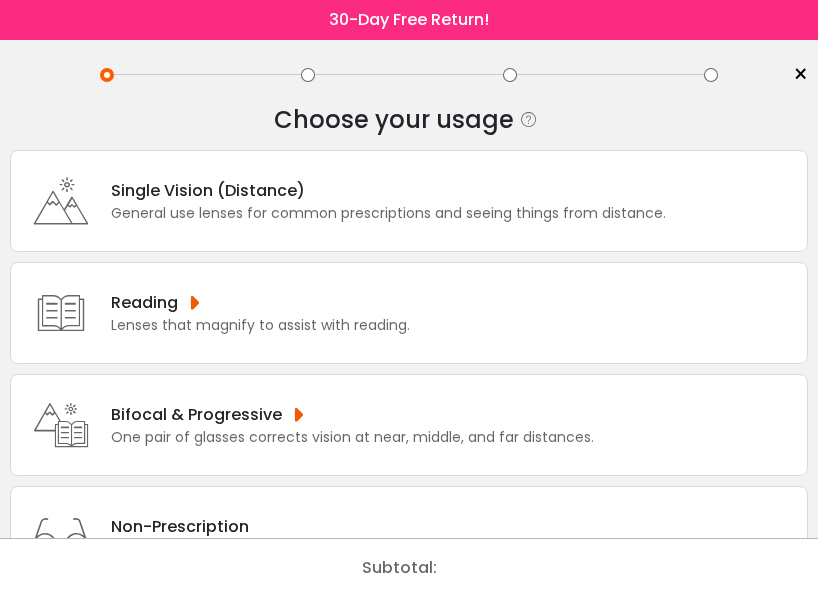 scroll, scrollTop: 0, scrollLeft: 0, axis: both 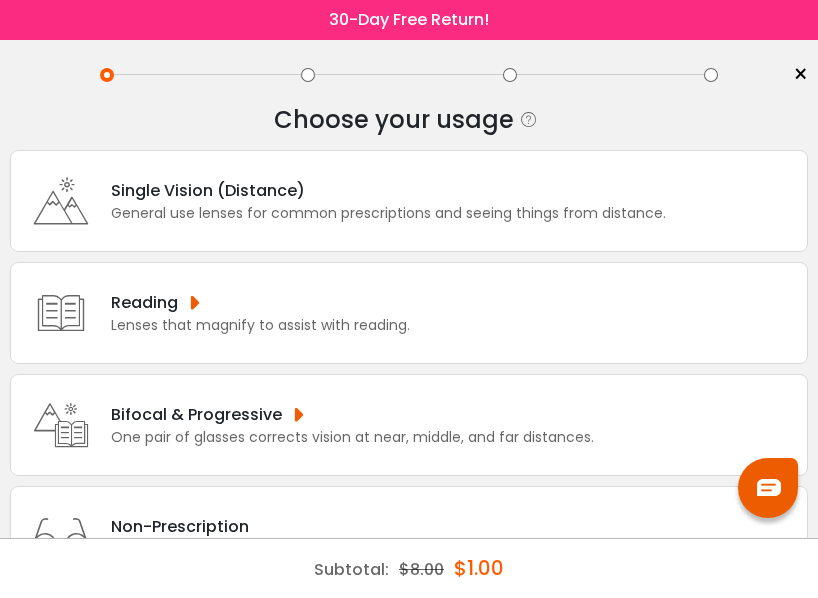 click on "Single Vision (Distance)" at bounding box center [388, 190] 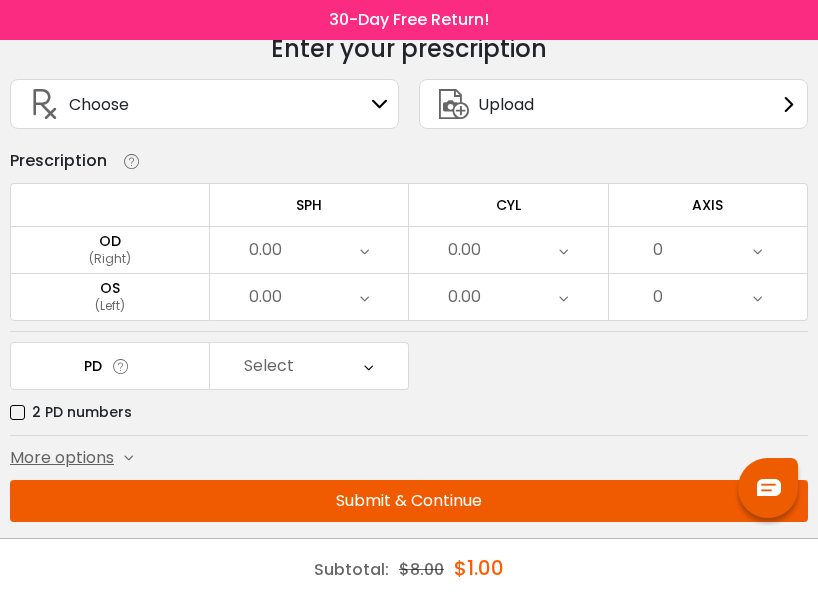 scroll, scrollTop: 80, scrollLeft: 0, axis: vertical 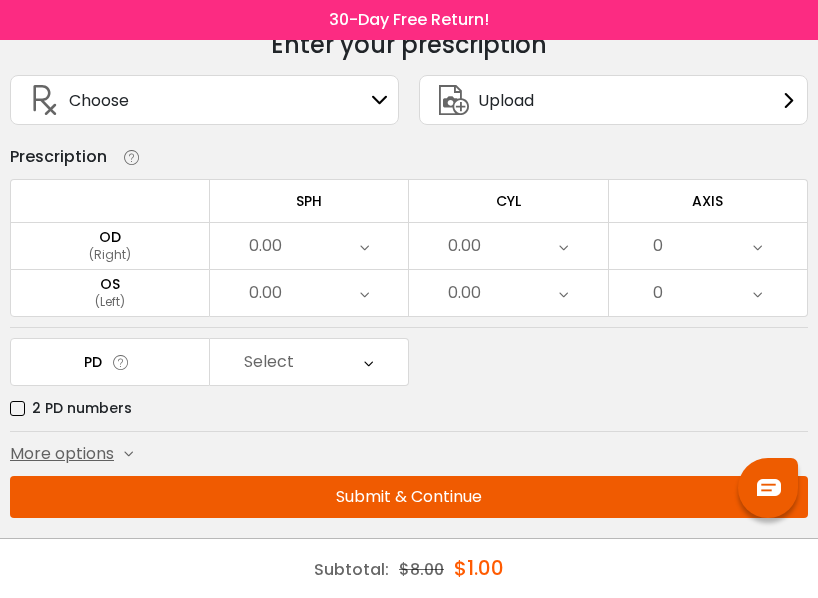 click at bounding box center [364, 246] 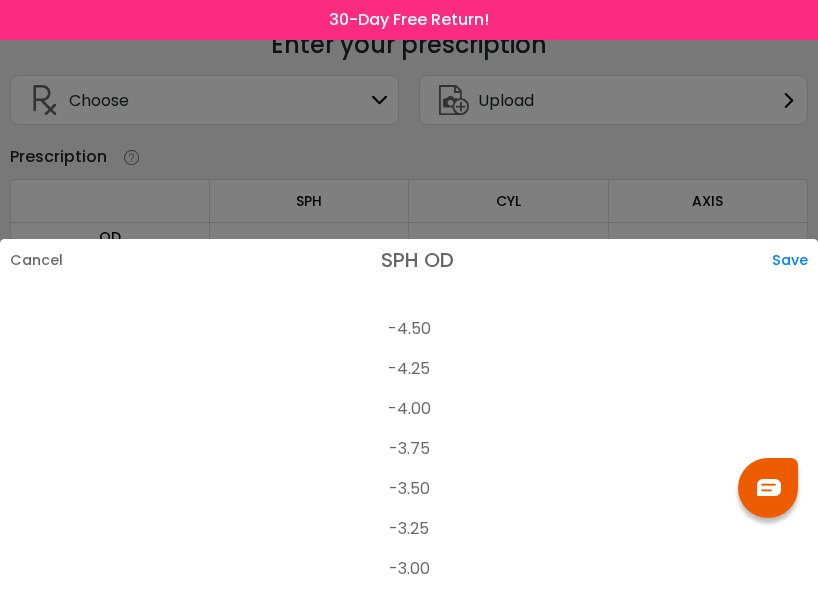 scroll, scrollTop: 2467, scrollLeft: 0, axis: vertical 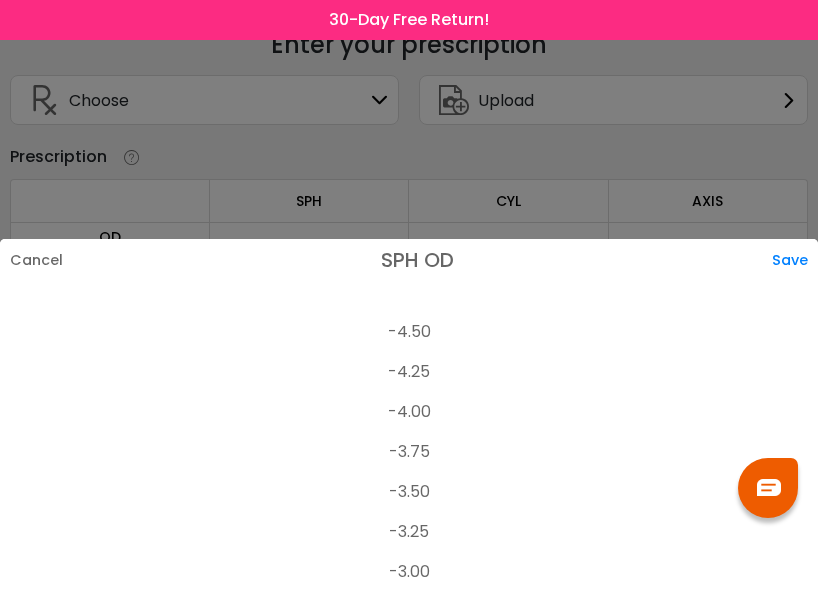 click on "-4.50" at bounding box center [409, 332] 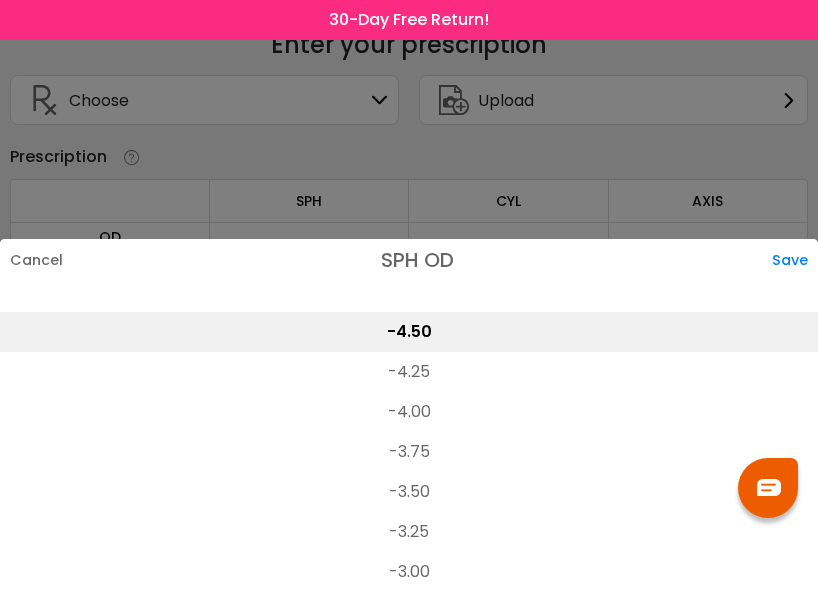 click on "Save" at bounding box center (795, 260) 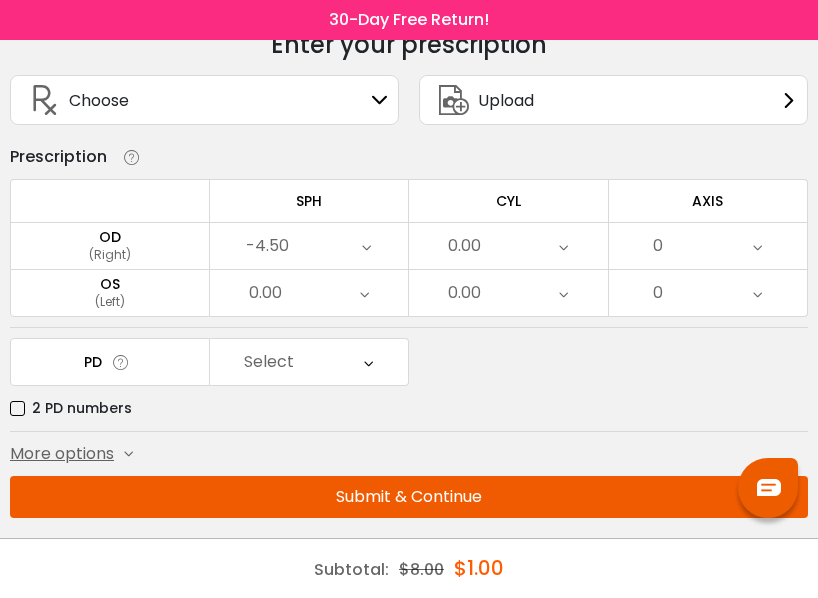 click on "0.00" at bounding box center (309, 246) 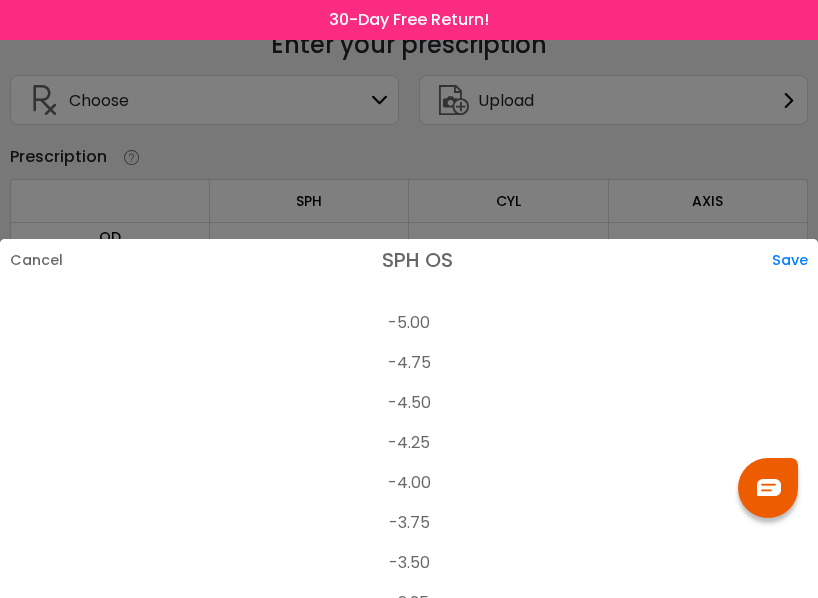 scroll, scrollTop: 2404, scrollLeft: 0, axis: vertical 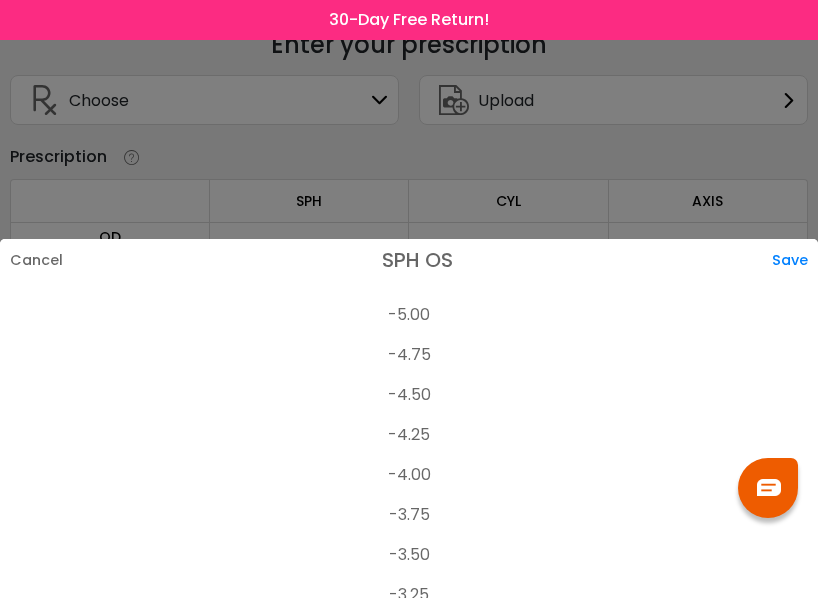 click on "-4.75" at bounding box center (409, 355) 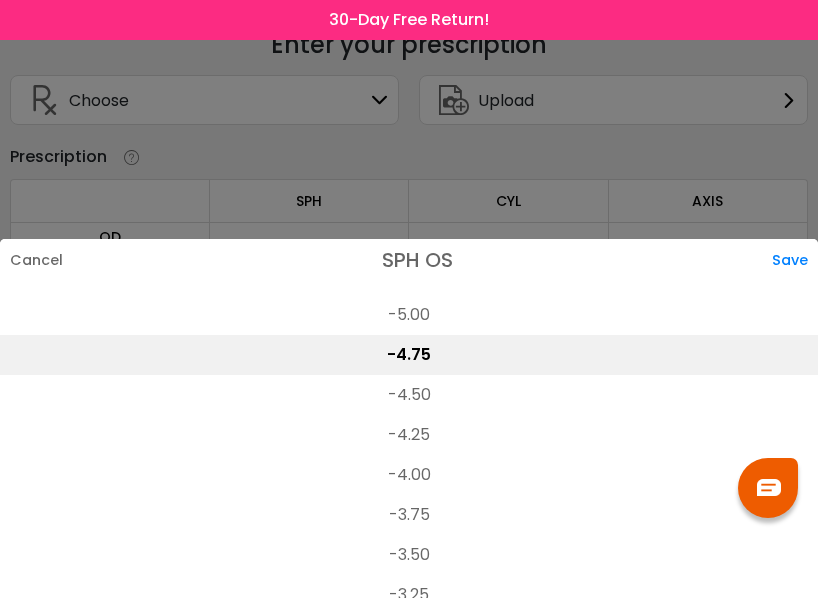 click on "Save" at bounding box center [795, 260] 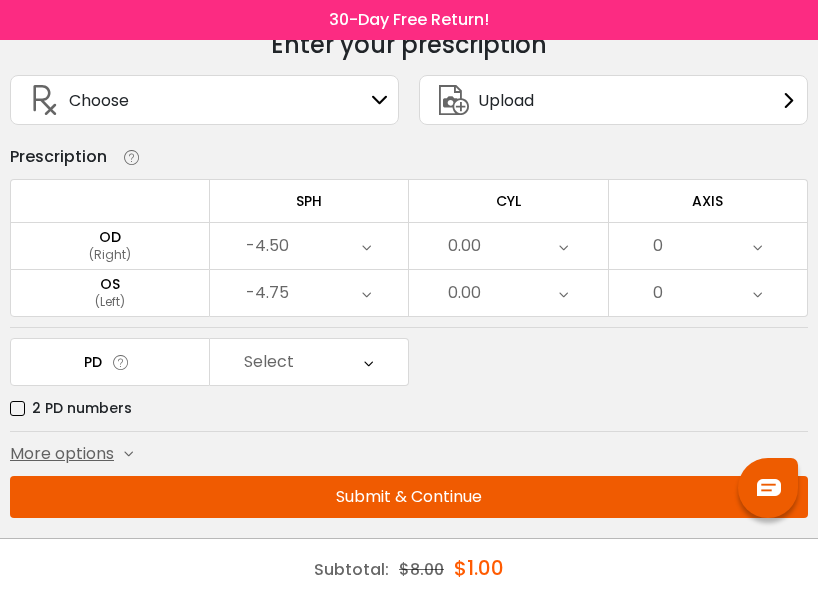 click on "-4.50" at bounding box center [309, 246] 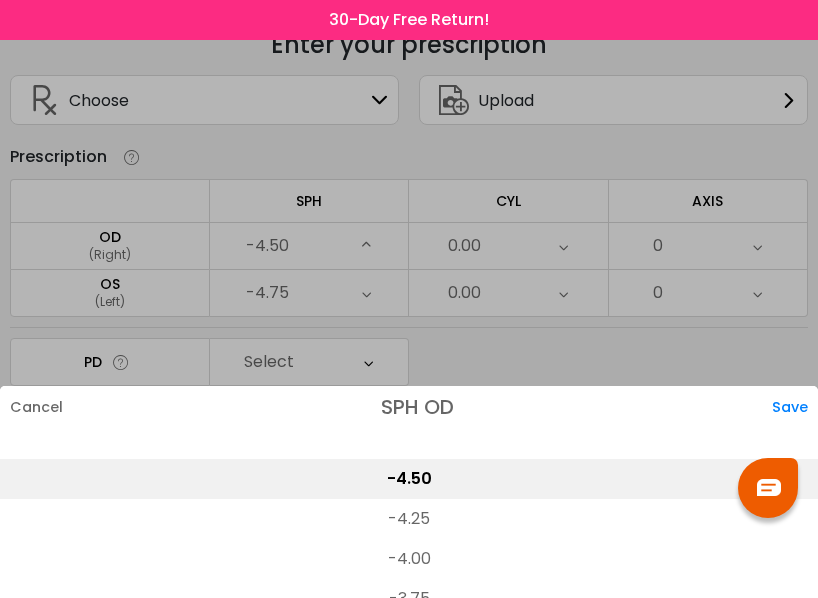 scroll, scrollTop: 2360, scrollLeft: 0, axis: vertical 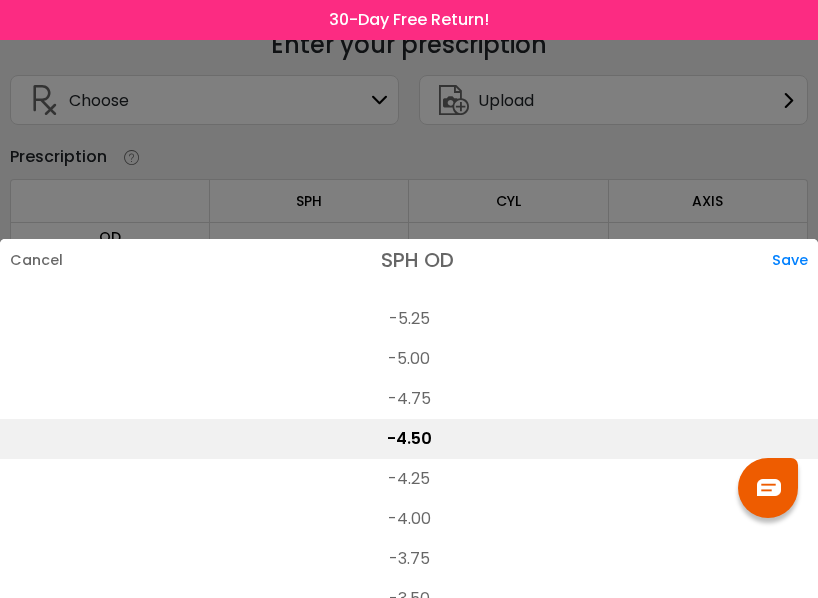 click on "-4.75" at bounding box center [409, 399] 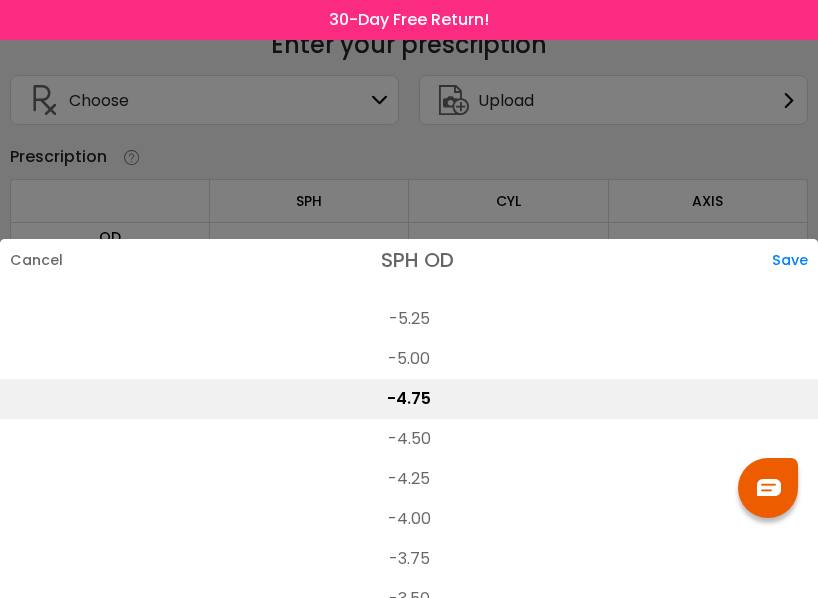 click on "Save" at bounding box center [795, 260] 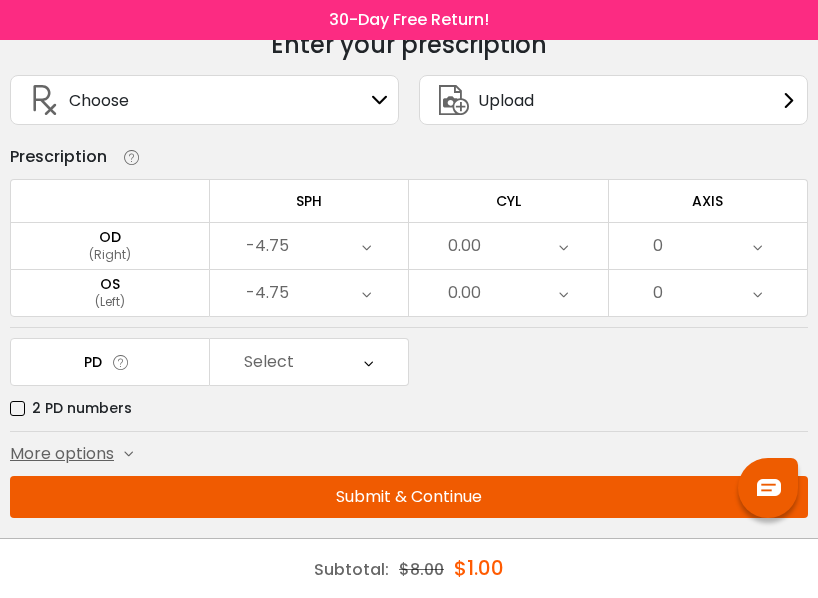 click on "-4.75" at bounding box center [309, 246] 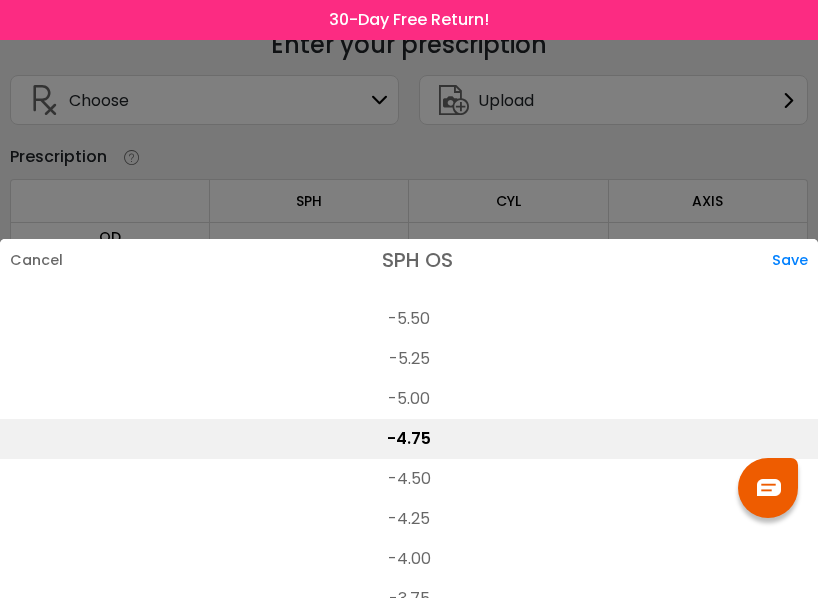 click on "-4.50" at bounding box center (409, 479) 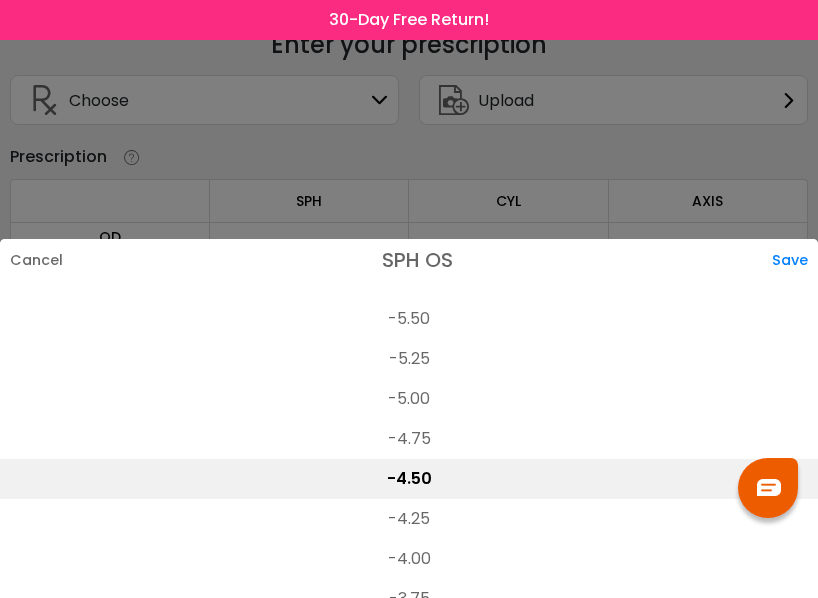 click on "Save" at bounding box center [795, 260] 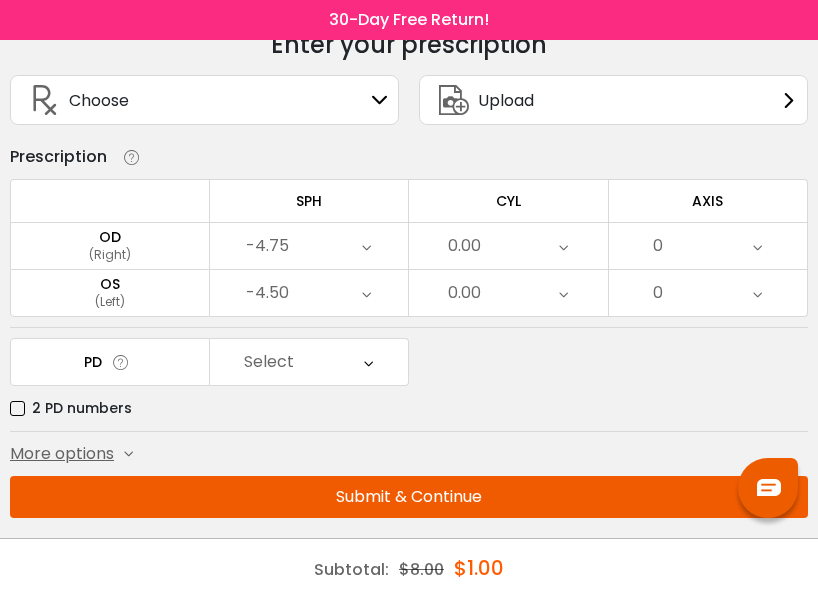 click on "0.00" at bounding box center (309, 246) 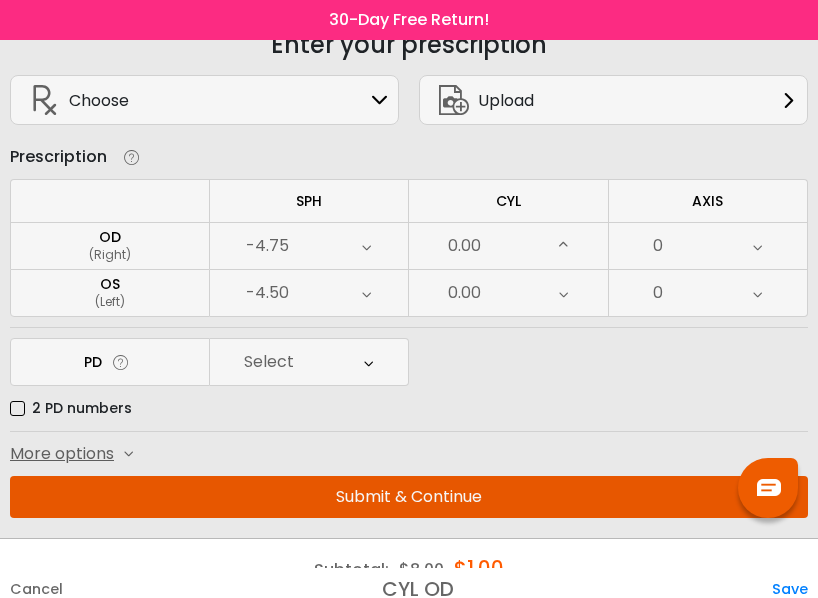 scroll, scrollTop: 840, scrollLeft: 0, axis: vertical 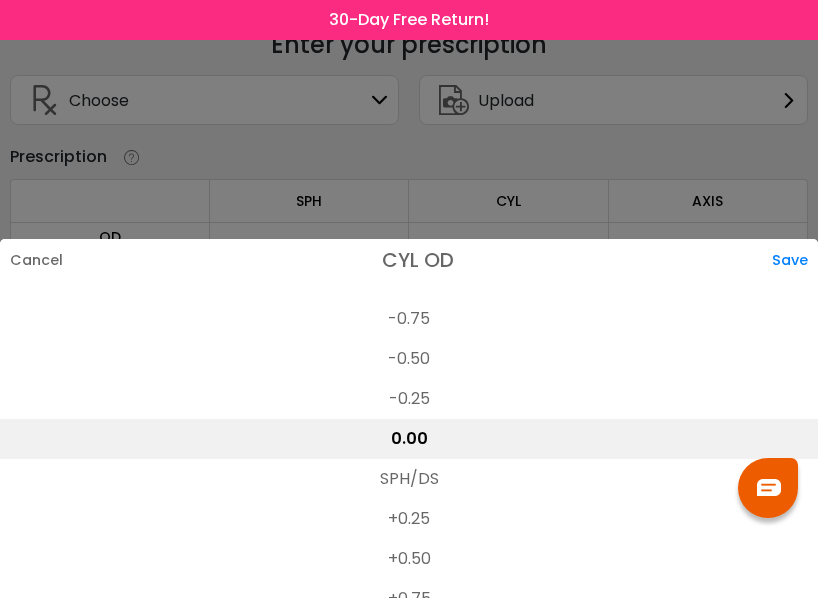 click on "-0.50" at bounding box center [409, 359] 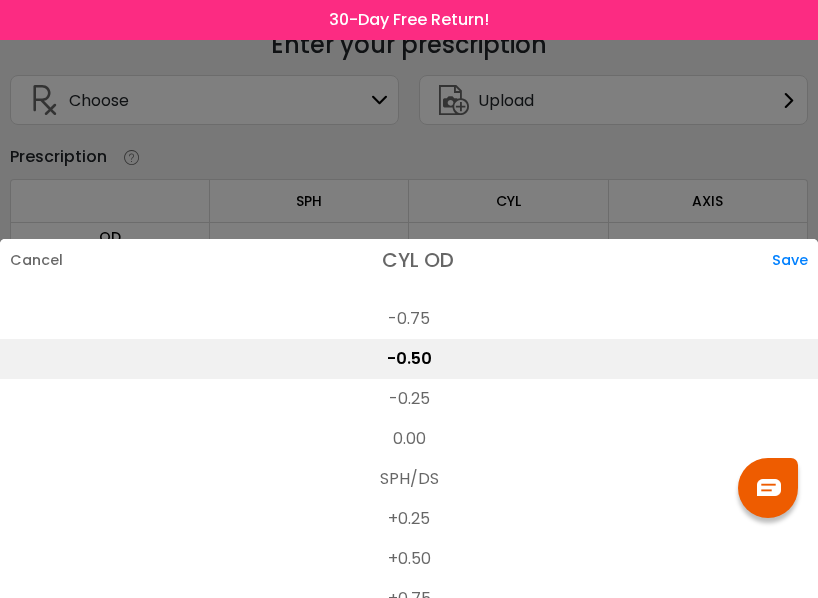 click on "Save" at bounding box center (795, 260) 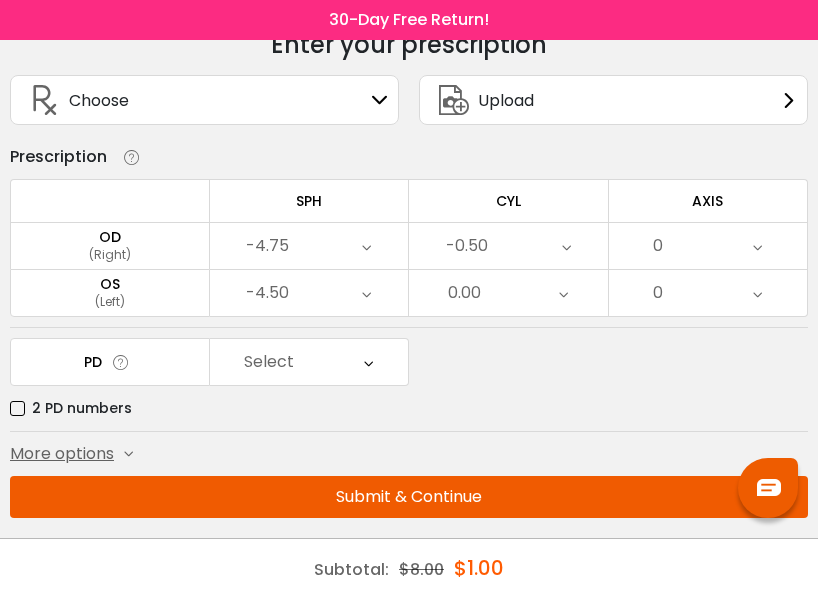 click on "0.00" at bounding box center (309, 246) 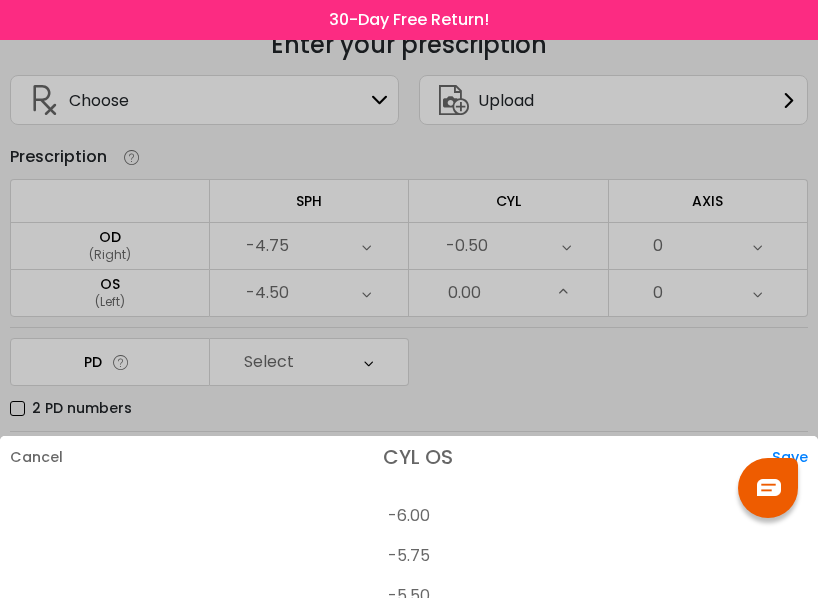 scroll, scrollTop: 840, scrollLeft: 0, axis: vertical 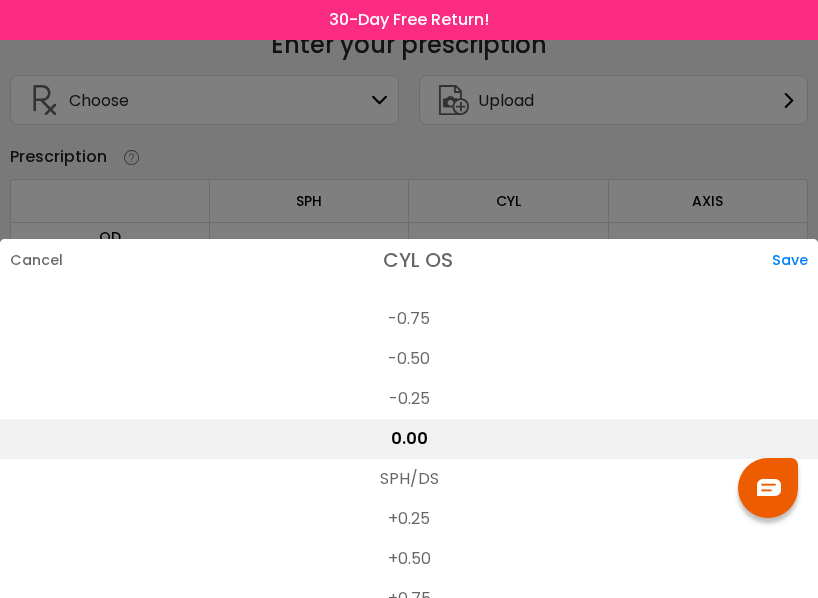 click on "-0.25" at bounding box center [409, 399] 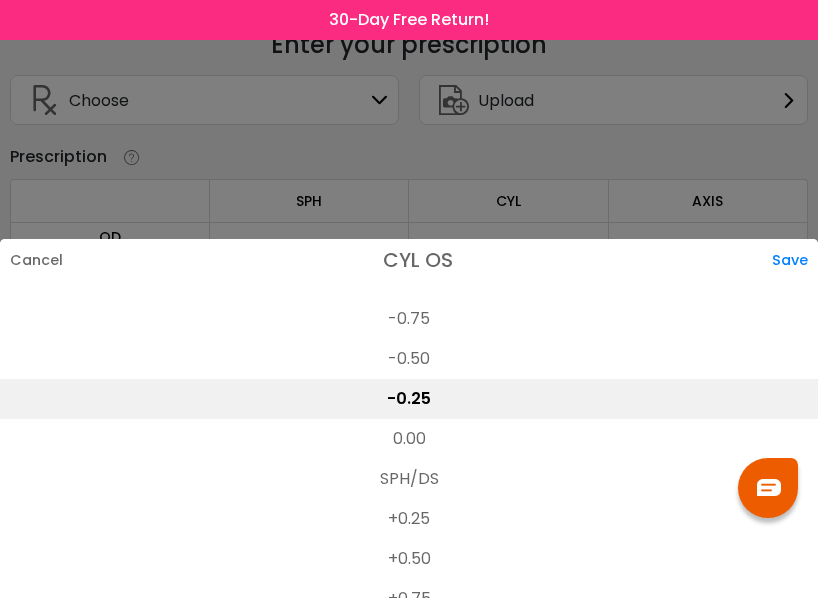 click on "Save" at bounding box center (795, 260) 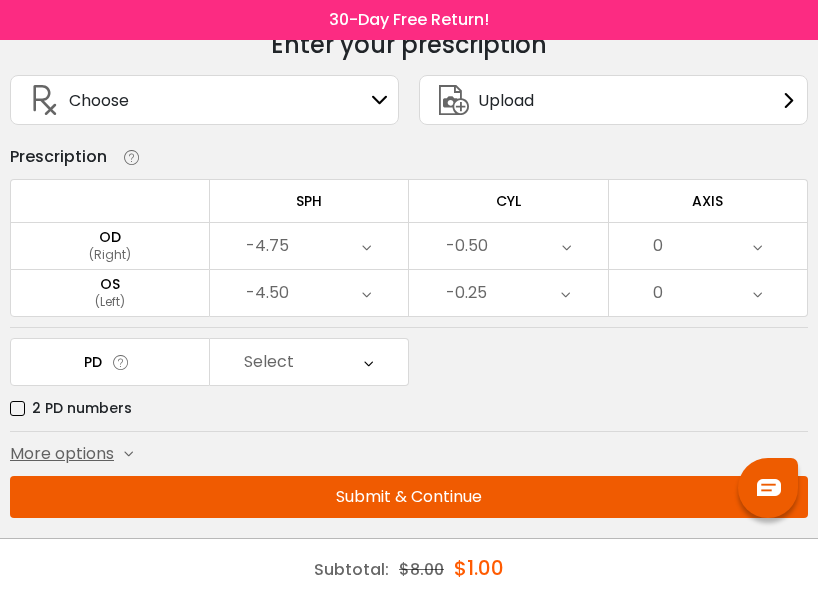 click on "0" at bounding box center (267, 246) 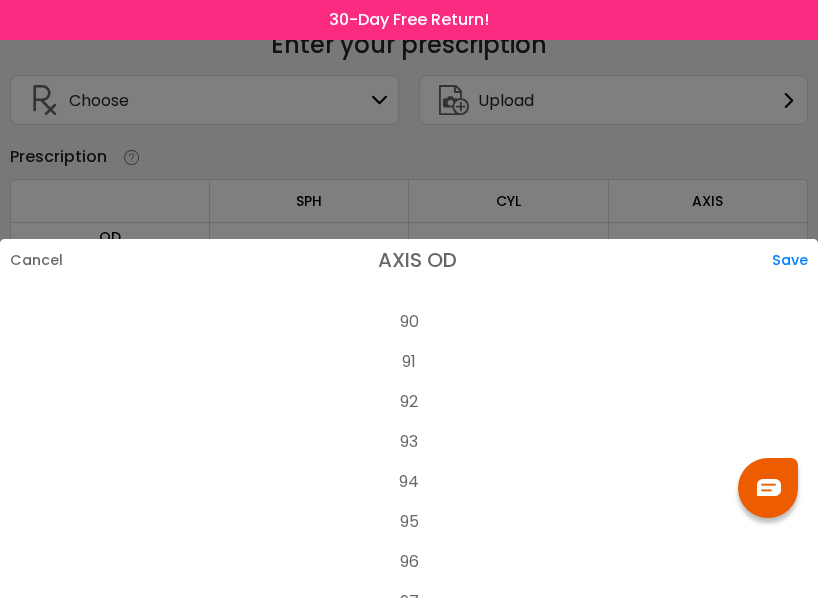 scroll, scrollTop: 3595, scrollLeft: 0, axis: vertical 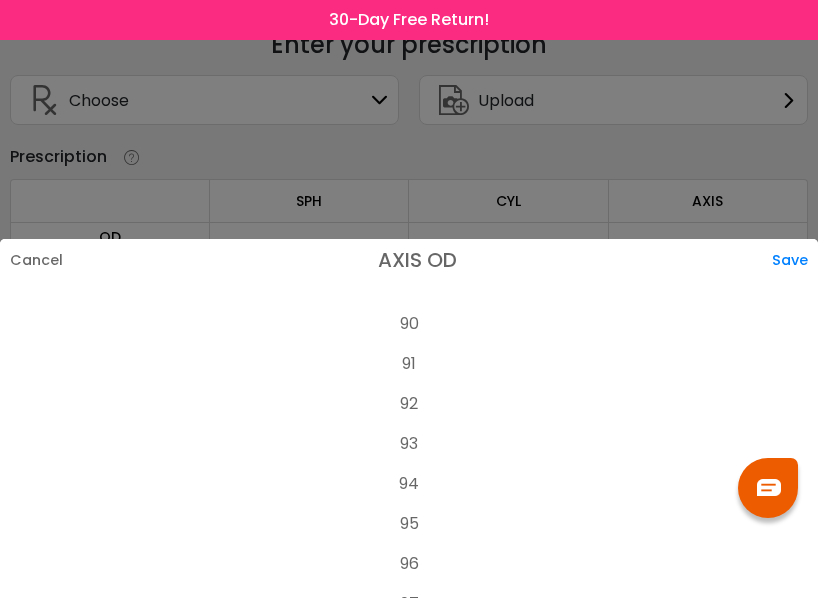 click on "90" at bounding box center [409, 324] 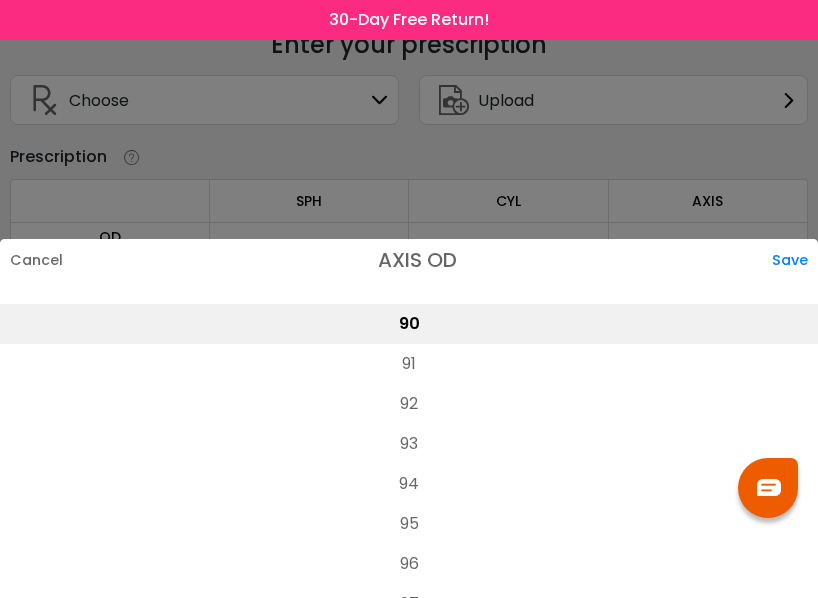 click on "Save" at bounding box center [795, 260] 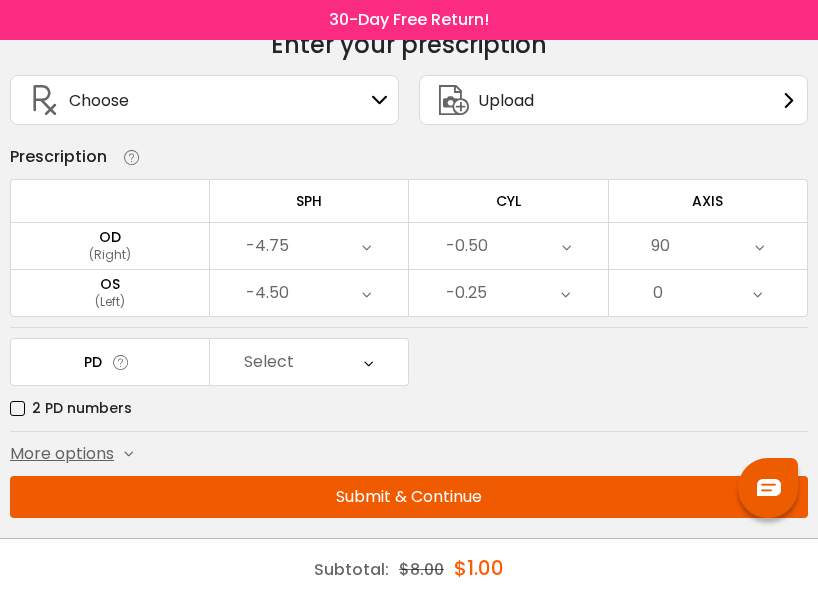 click on "0" at bounding box center (309, 246) 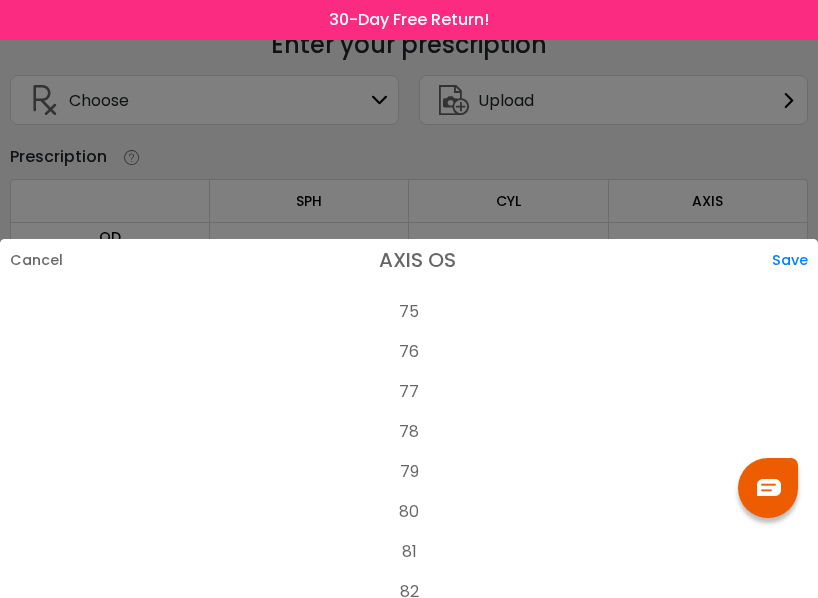 scroll, scrollTop: 3428, scrollLeft: 0, axis: vertical 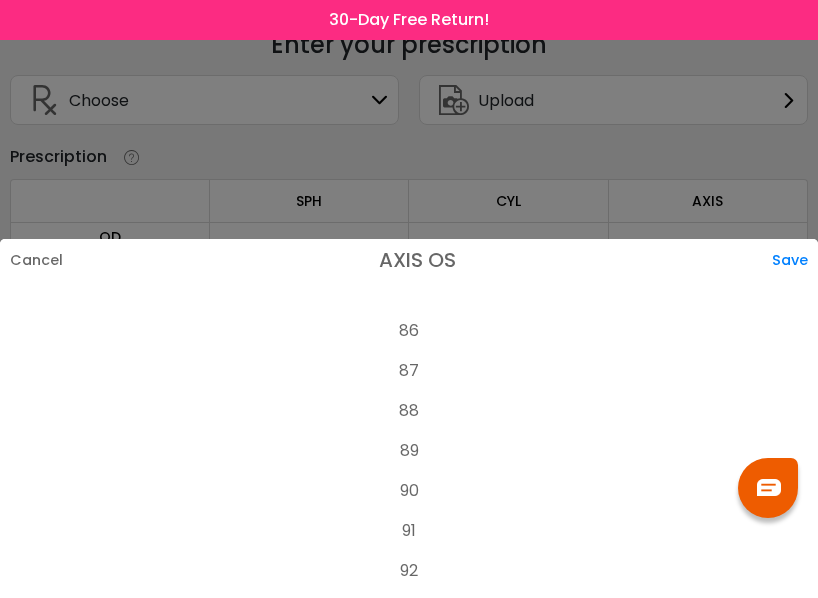 click on "90" at bounding box center (409, 491) 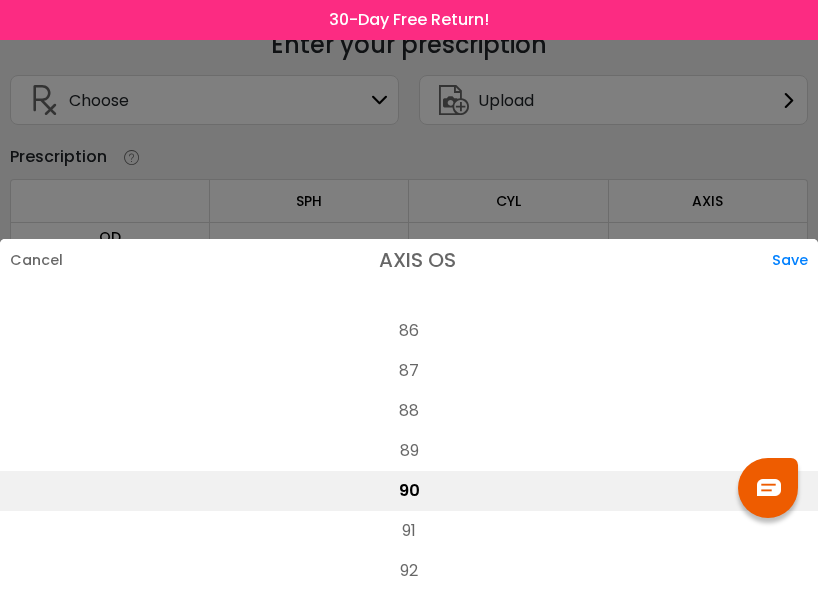 click on "Save" at bounding box center (795, 260) 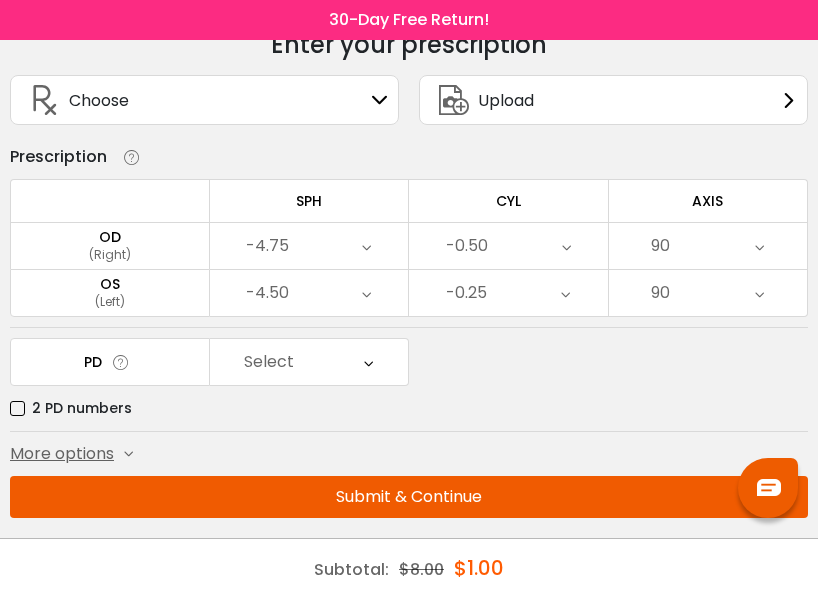 click on "Select" at bounding box center [309, 362] 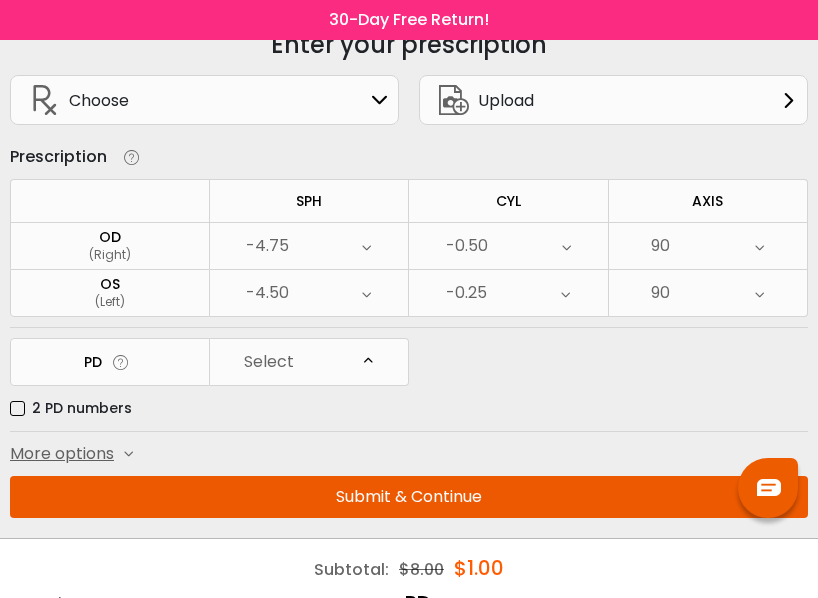 scroll, scrollTop: 560, scrollLeft: 0, axis: vertical 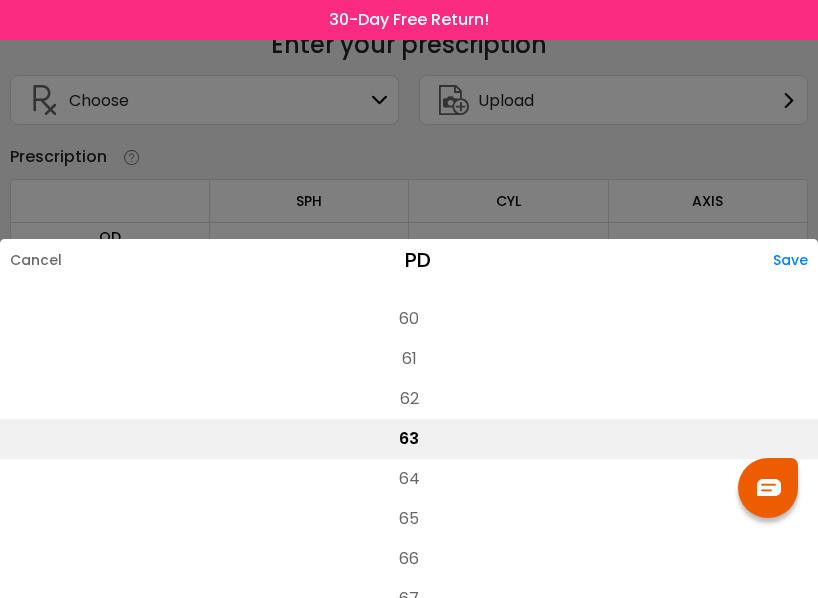 click on "60" at bounding box center [409, 319] 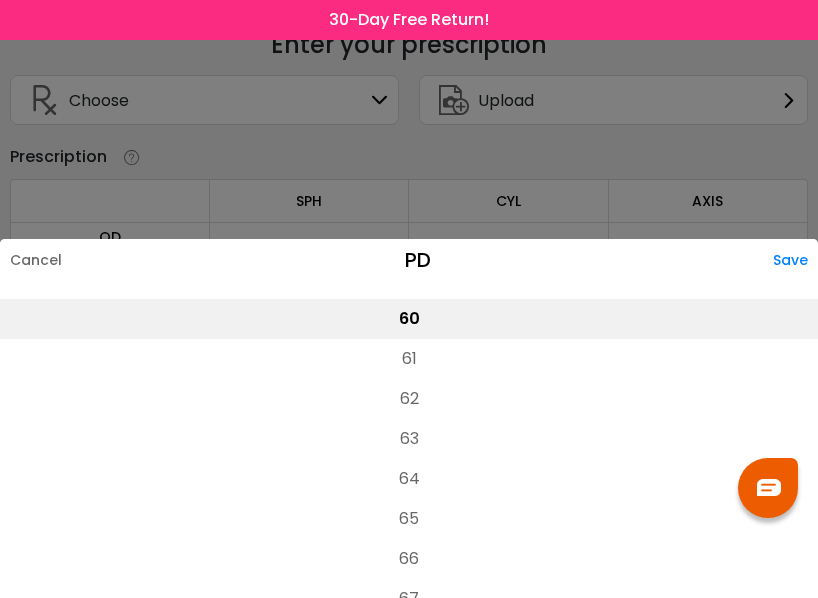 click on "Save" at bounding box center [795, 260] 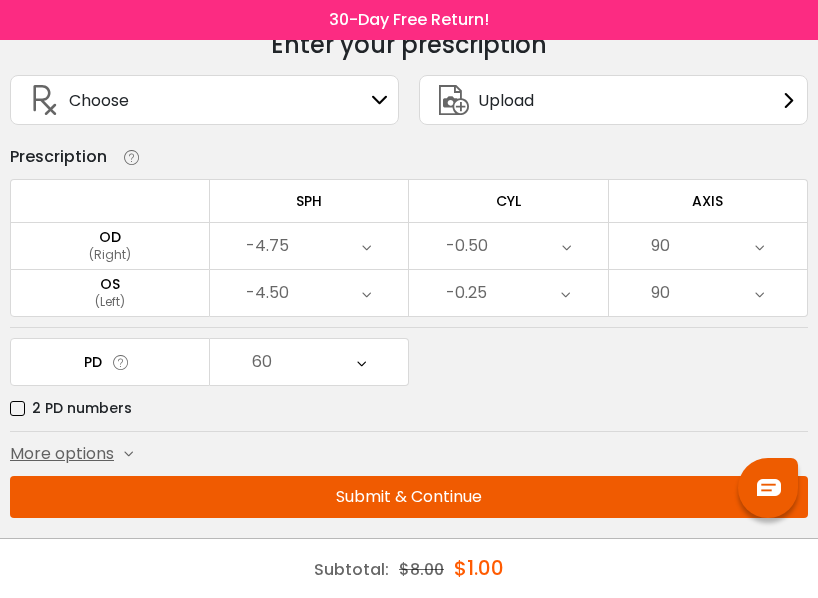 click on "Submit & Continue" at bounding box center [409, 497] 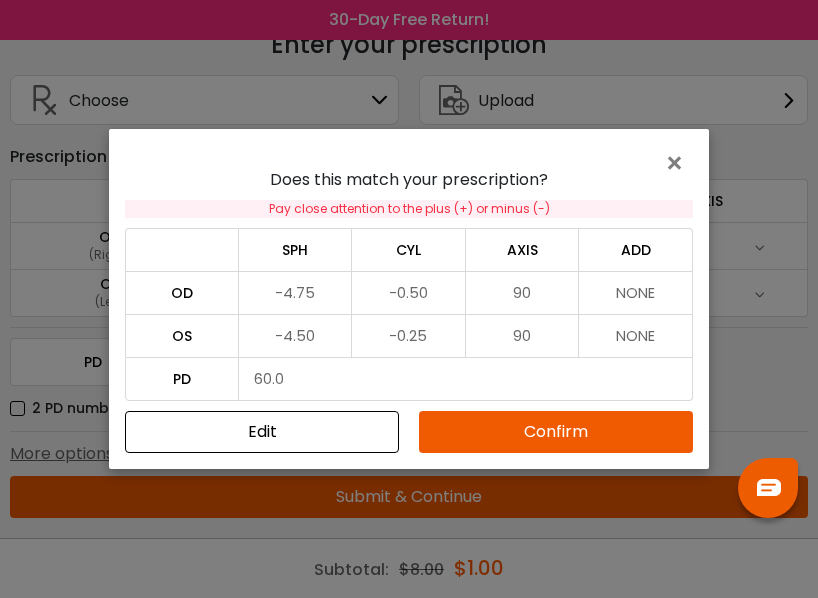 click on "Confirm" at bounding box center (556, 432) 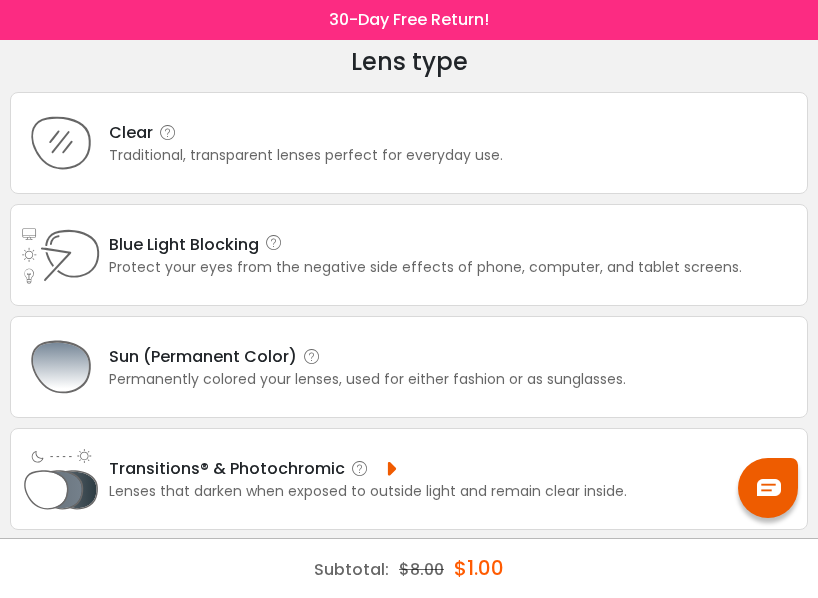 scroll, scrollTop: 71, scrollLeft: 0, axis: vertical 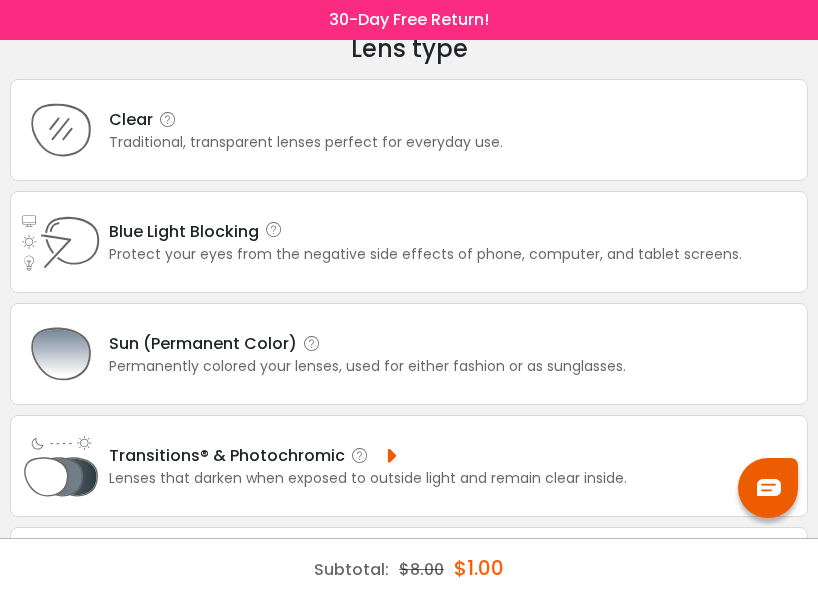 click on "Protect your eyes from the negative side effects of phone, computer, and tablet screens." at bounding box center (306, 142) 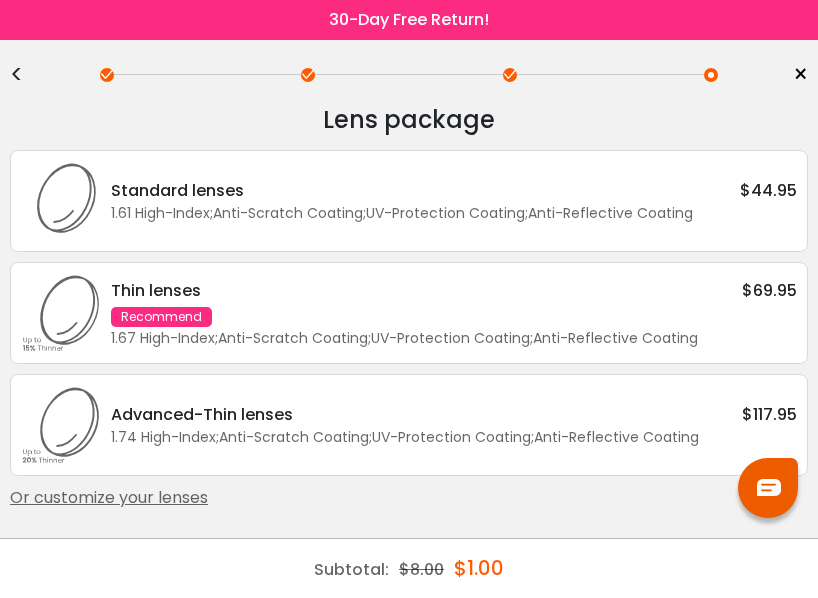 scroll, scrollTop: 13, scrollLeft: 0, axis: vertical 